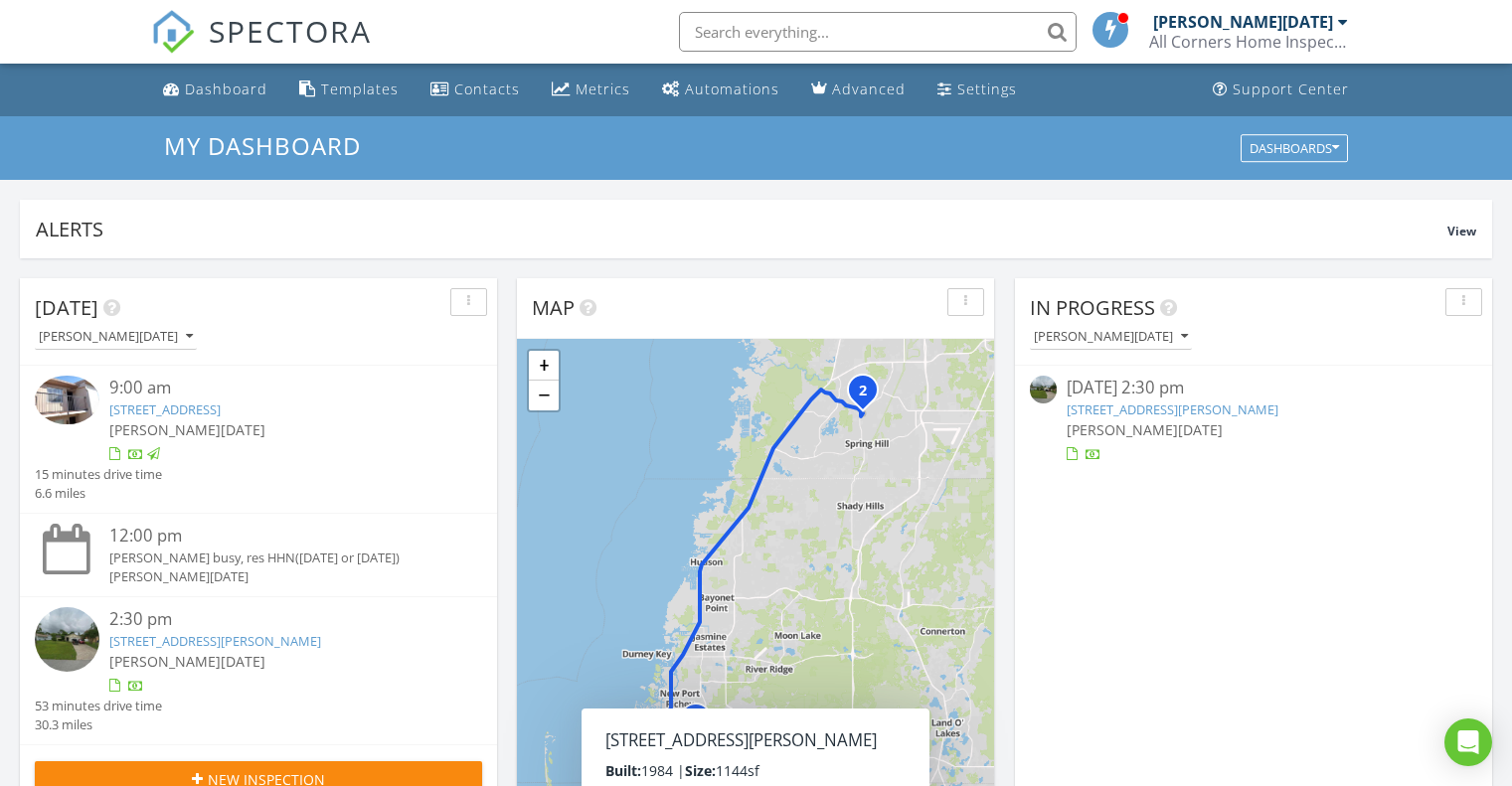 scroll, scrollTop: 596, scrollLeft: 0, axis: vertical 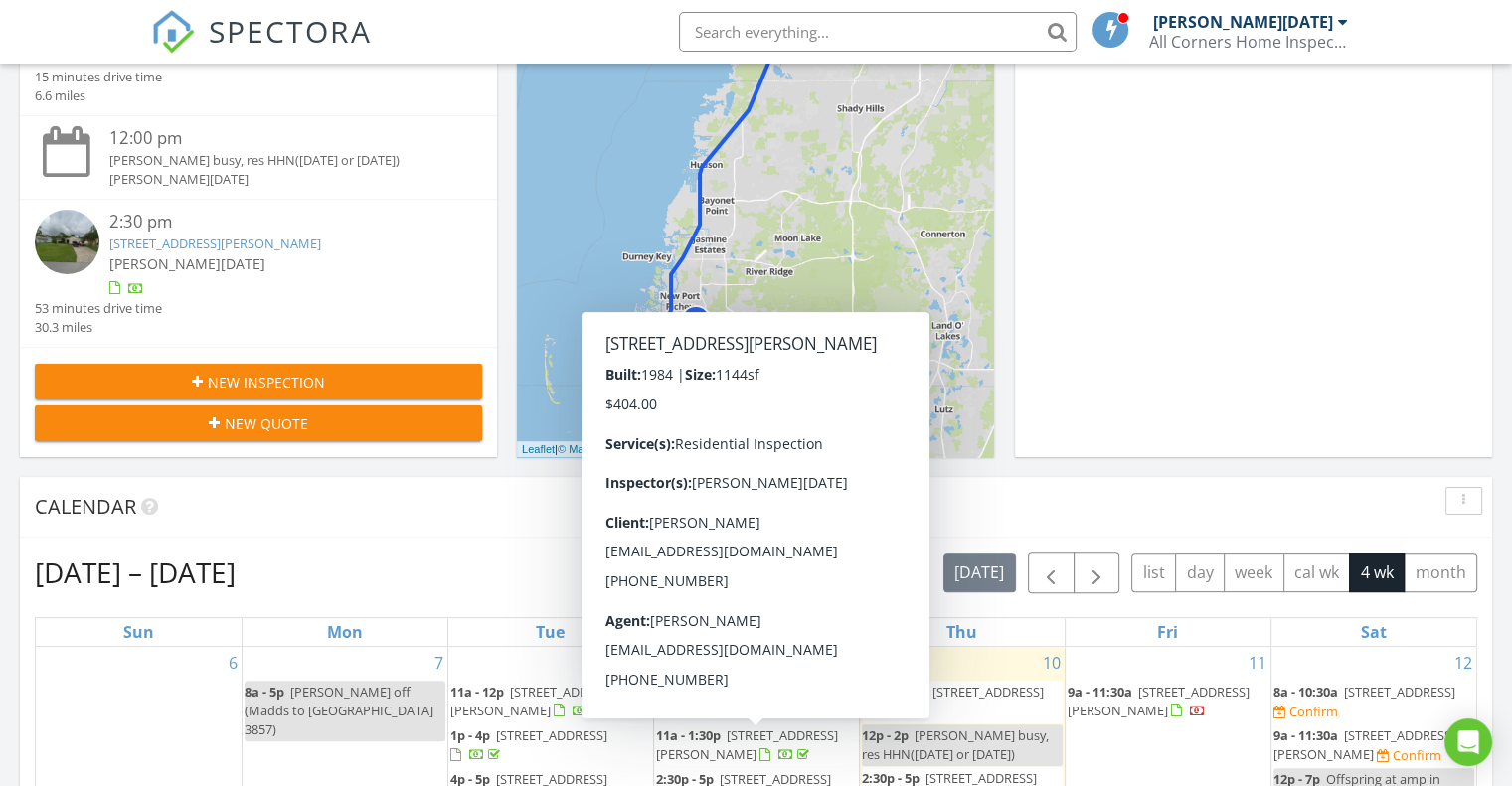 click on "4072 Everett Ave, Spring Hill, FL 34609" at bounding box center [215, 243] 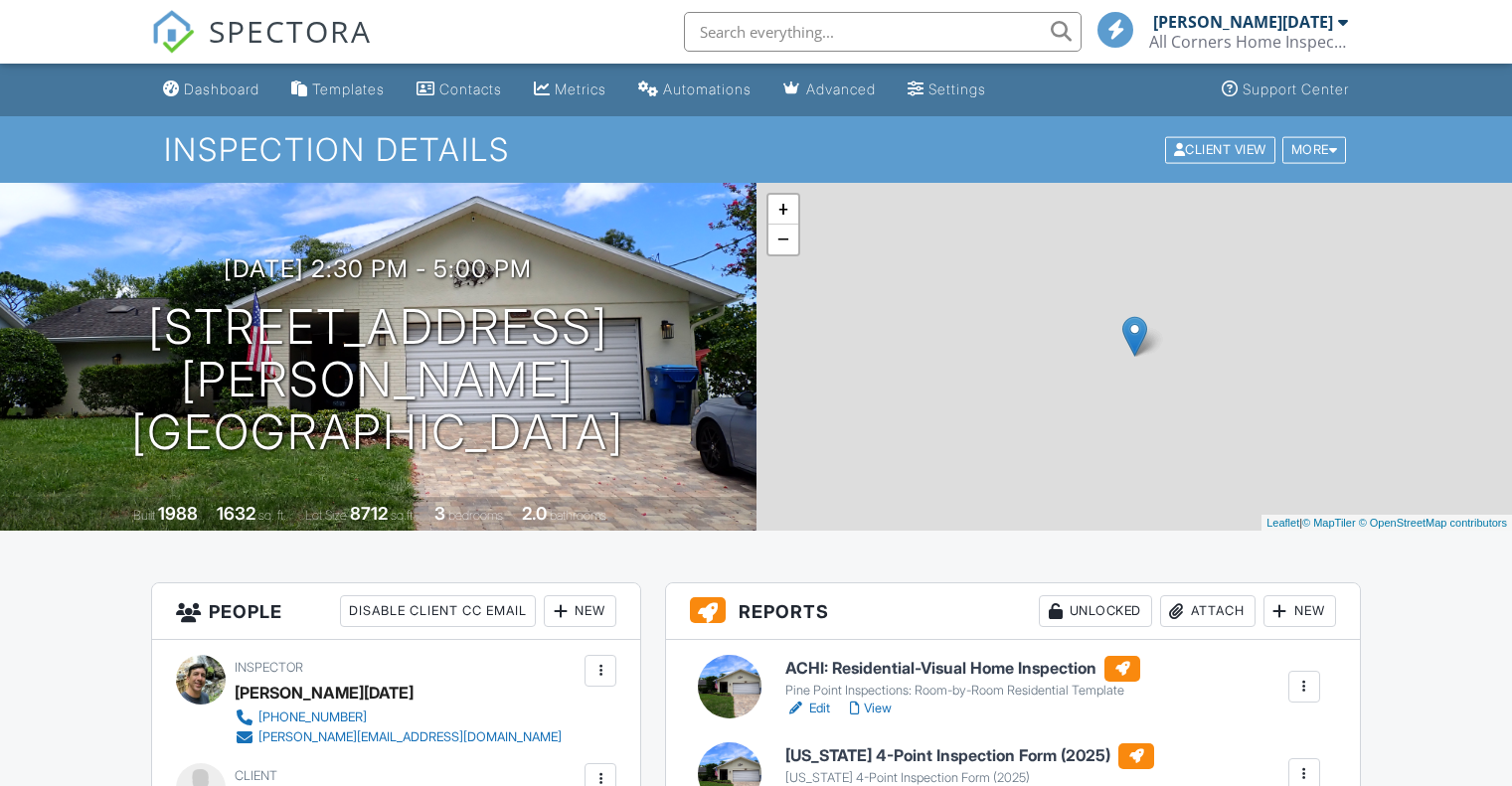 scroll, scrollTop: 0, scrollLeft: 0, axis: both 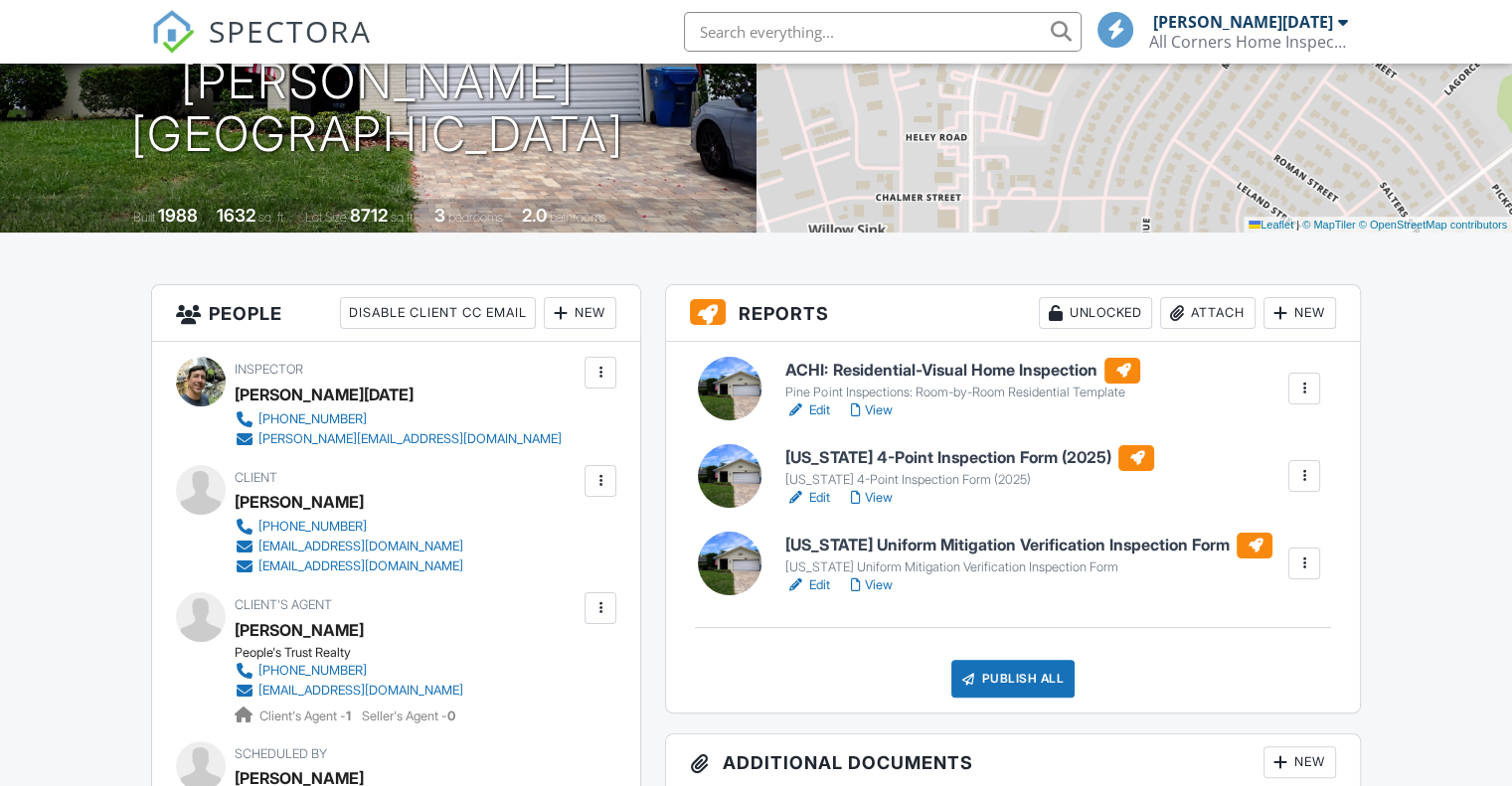 click on "Publish All" at bounding box center [1013, 679] 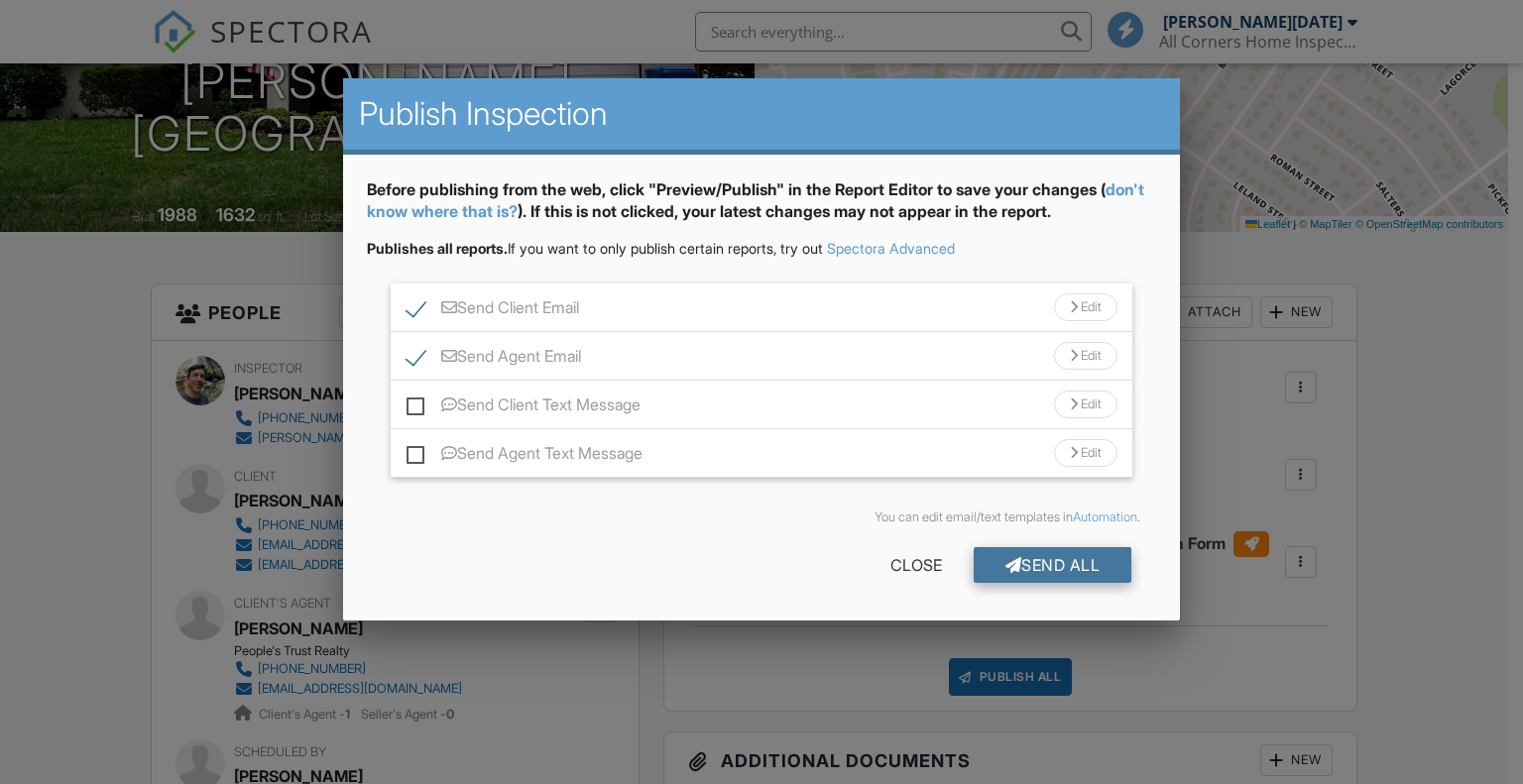scroll, scrollTop: 297, scrollLeft: 0, axis: vertical 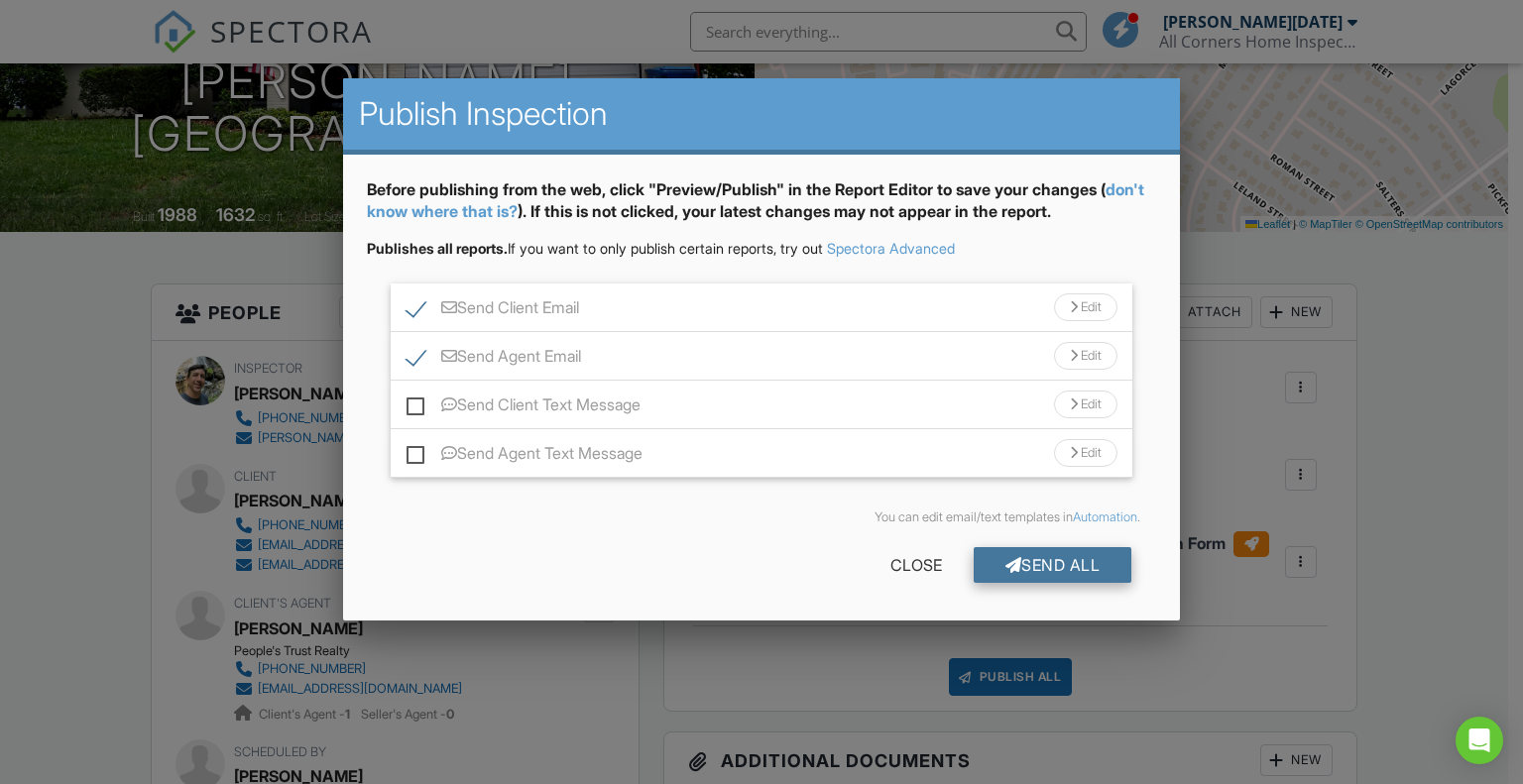 click on "Send All" at bounding box center [1053, 565] 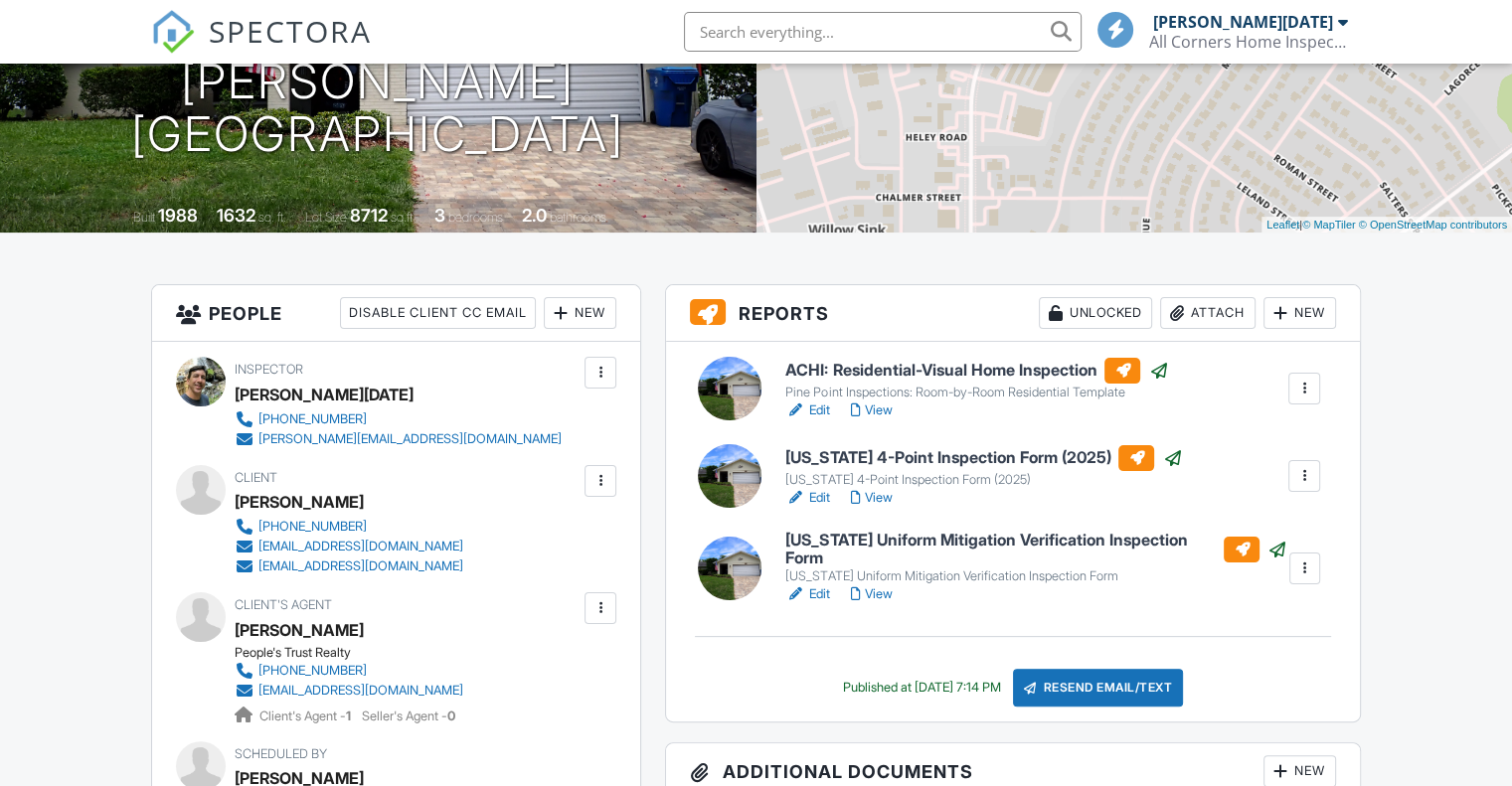 scroll, scrollTop: 298, scrollLeft: 0, axis: vertical 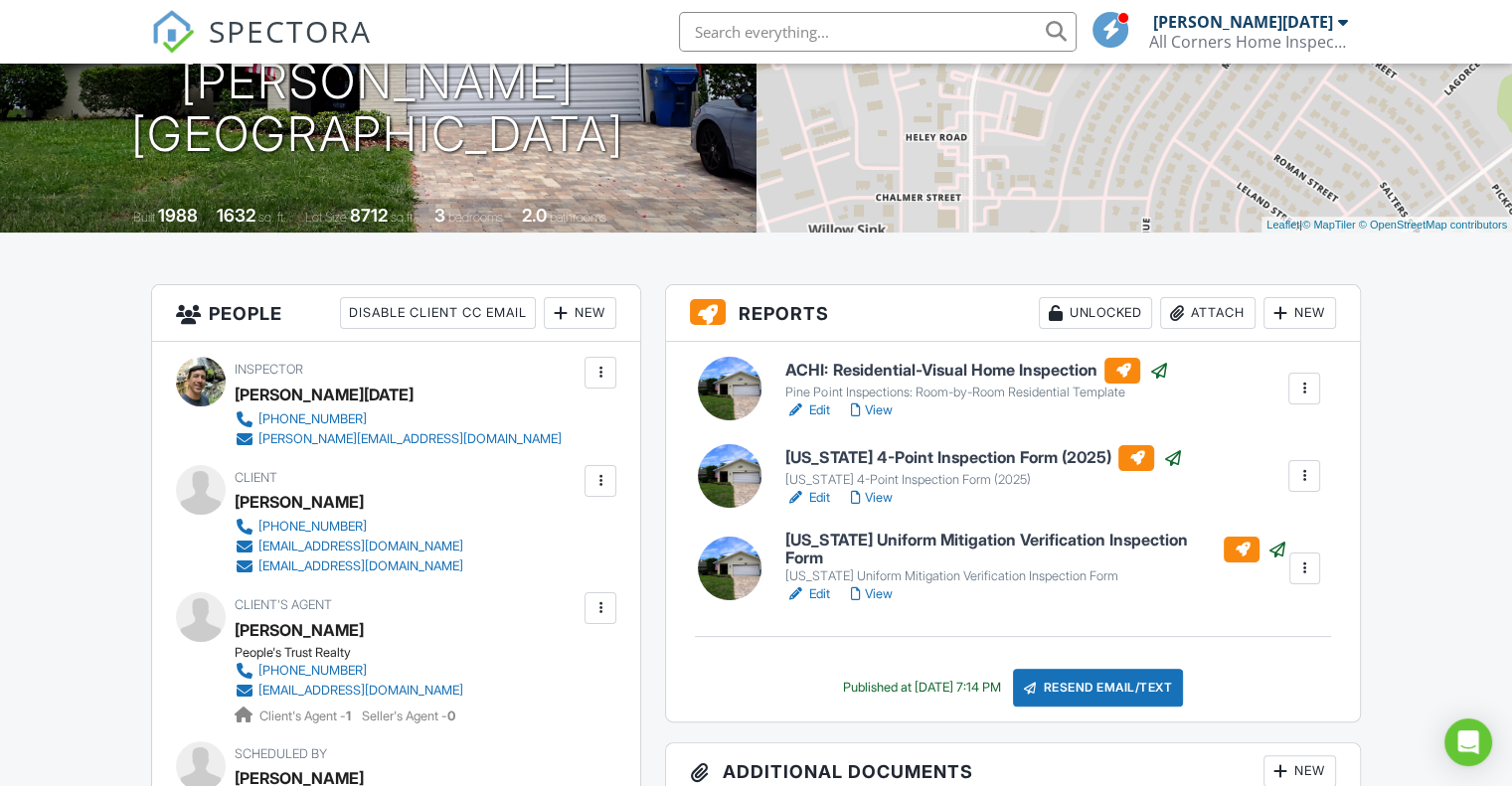click on "SPECTORA" at bounding box center [290, 31] 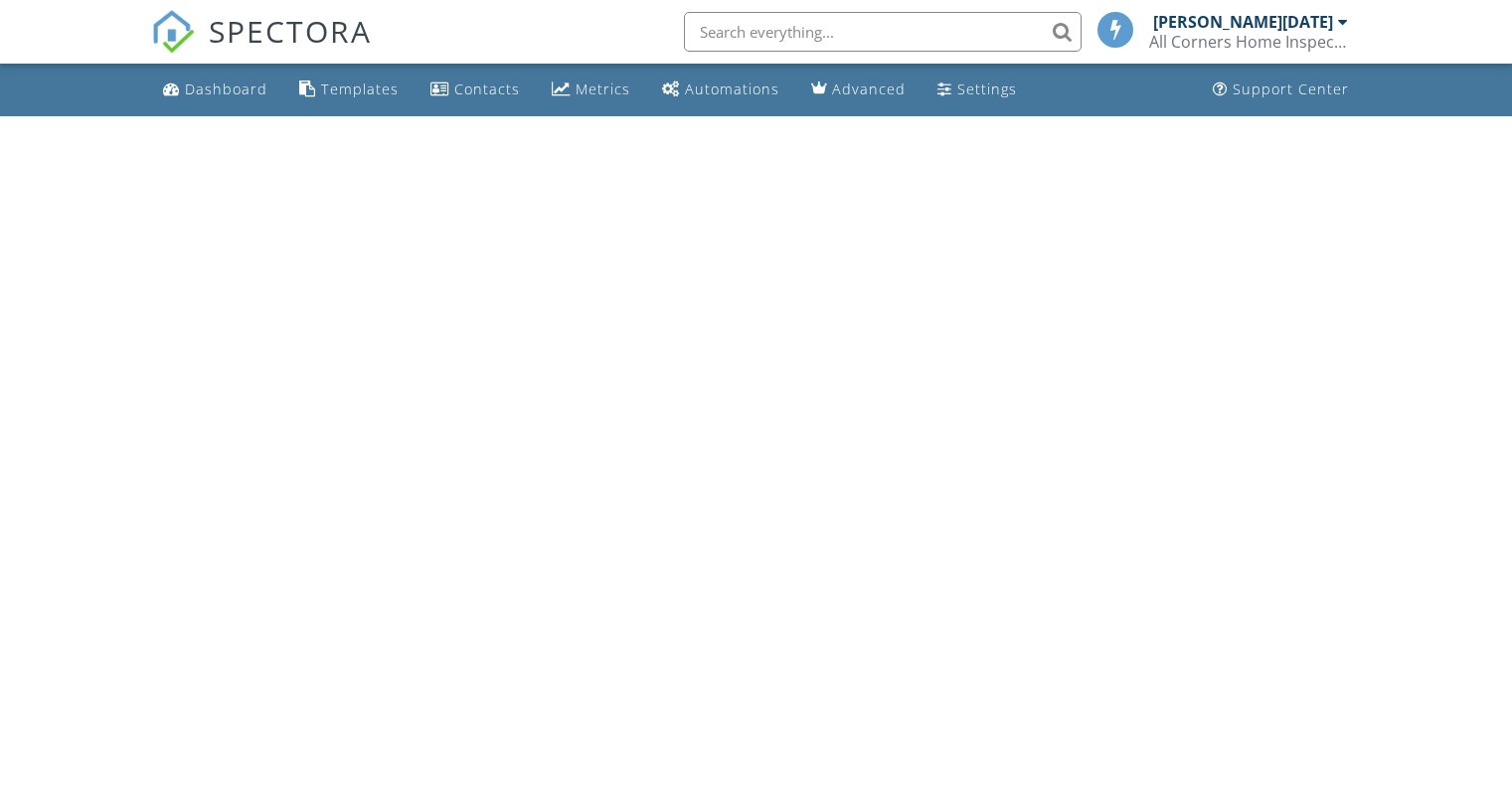 scroll, scrollTop: 0, scrollLeft: 0, axis: both 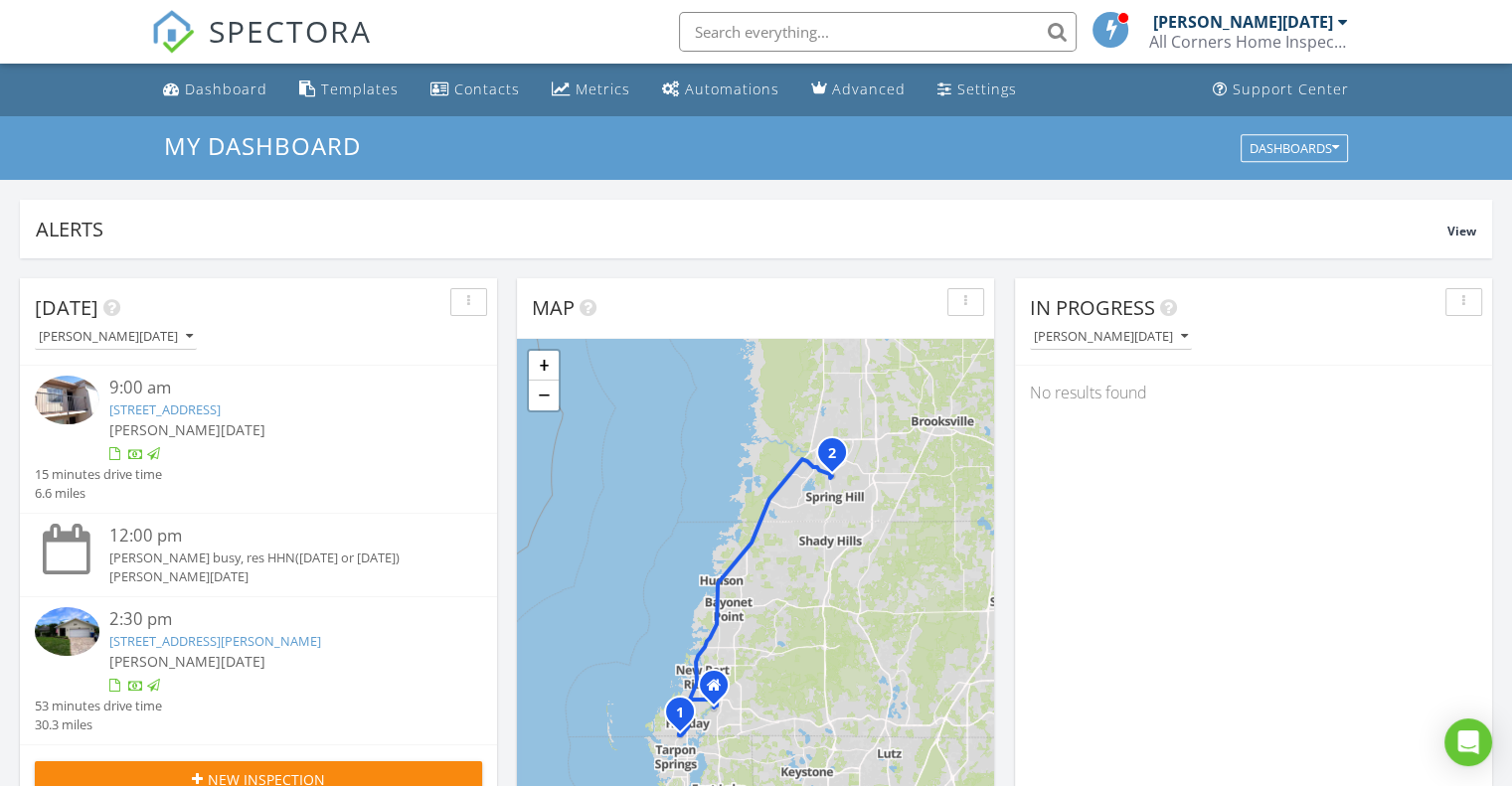 click on "[STREET_ADDRESS][PERSON_NAME]" at bounding box center [215, 641] 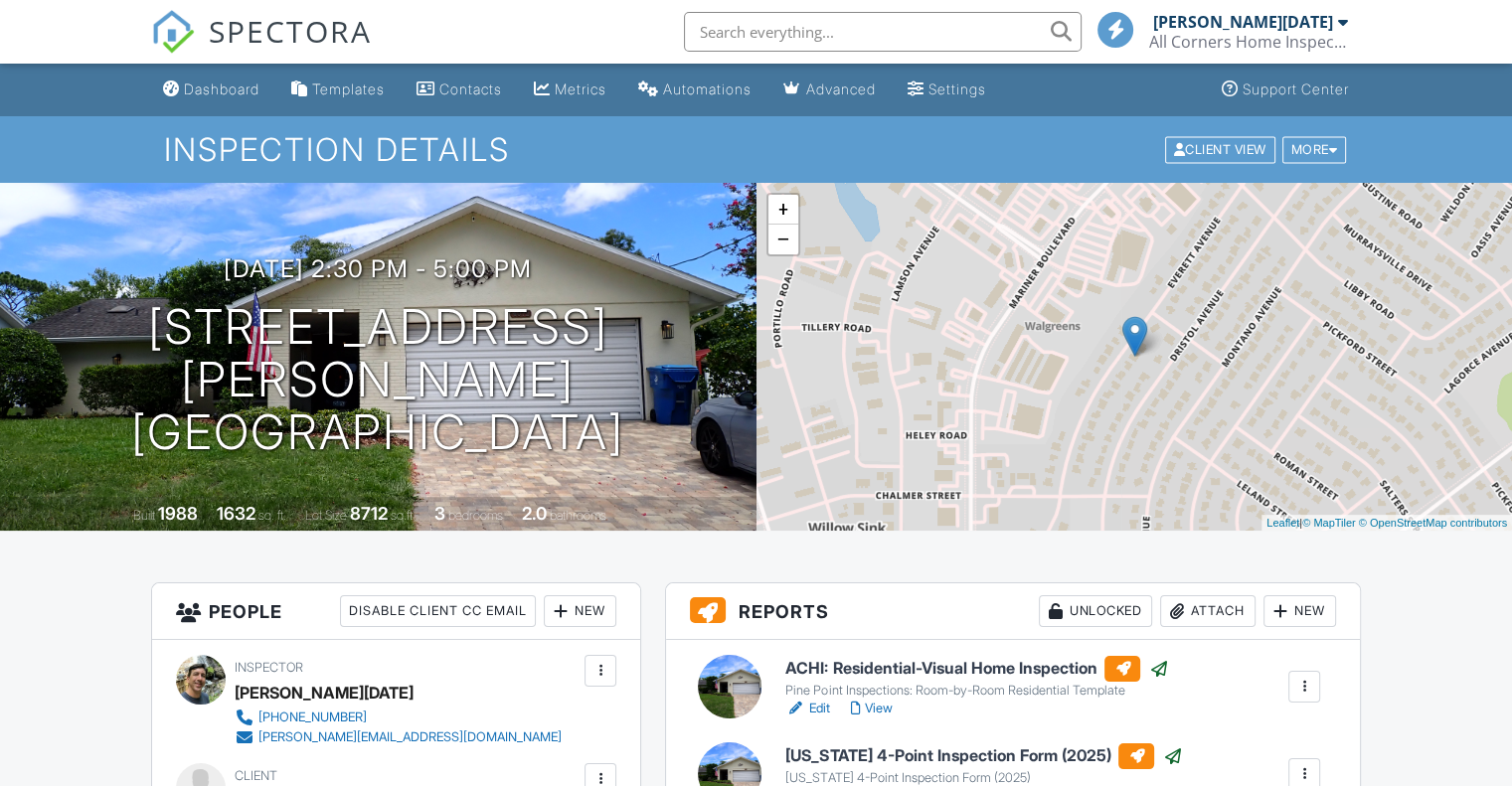 scroll, scrollTop: 199, scrollLeft: 0, axis: vertical 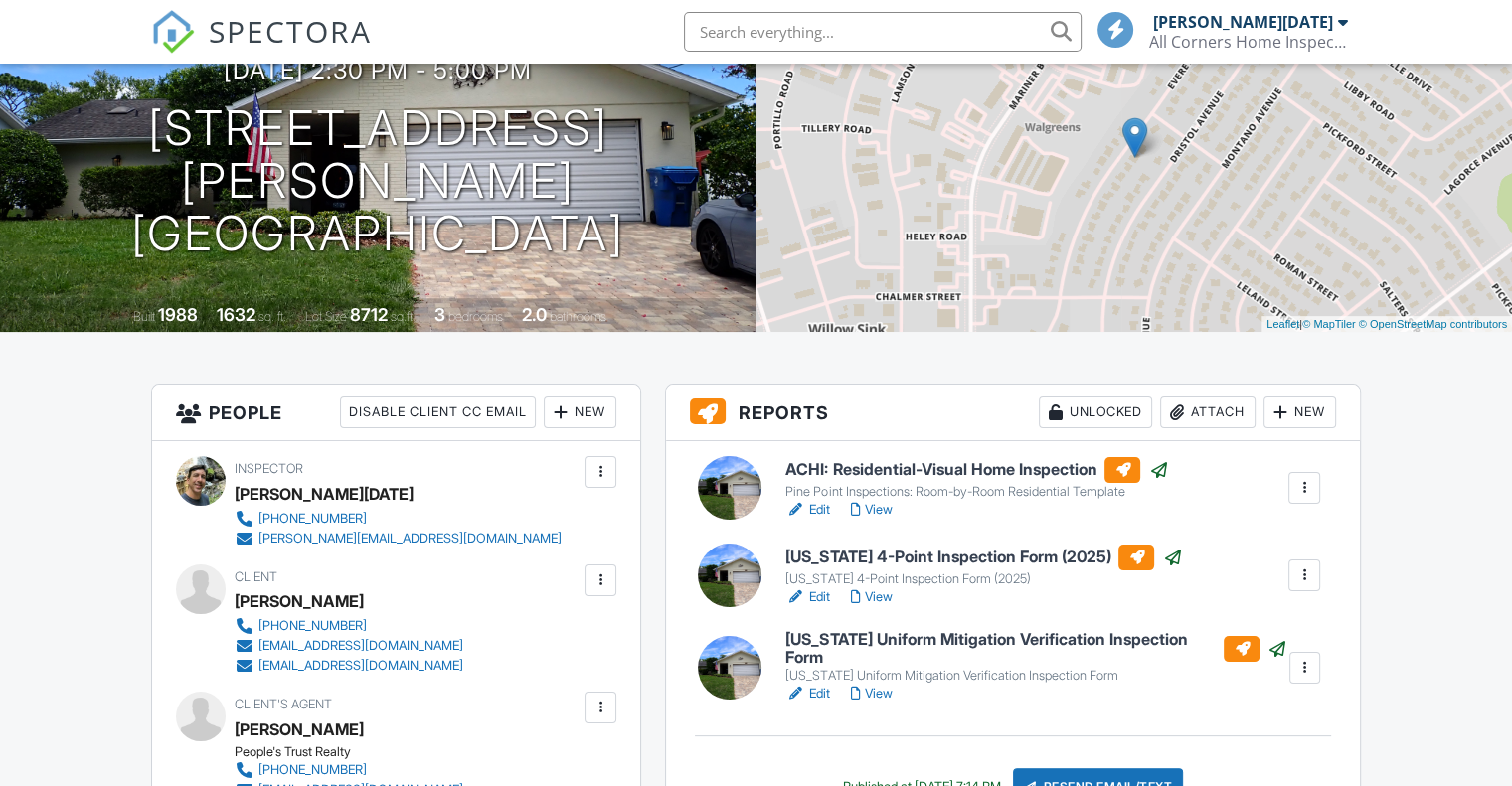 click on "Attach" at bounding box center (1208, 412) 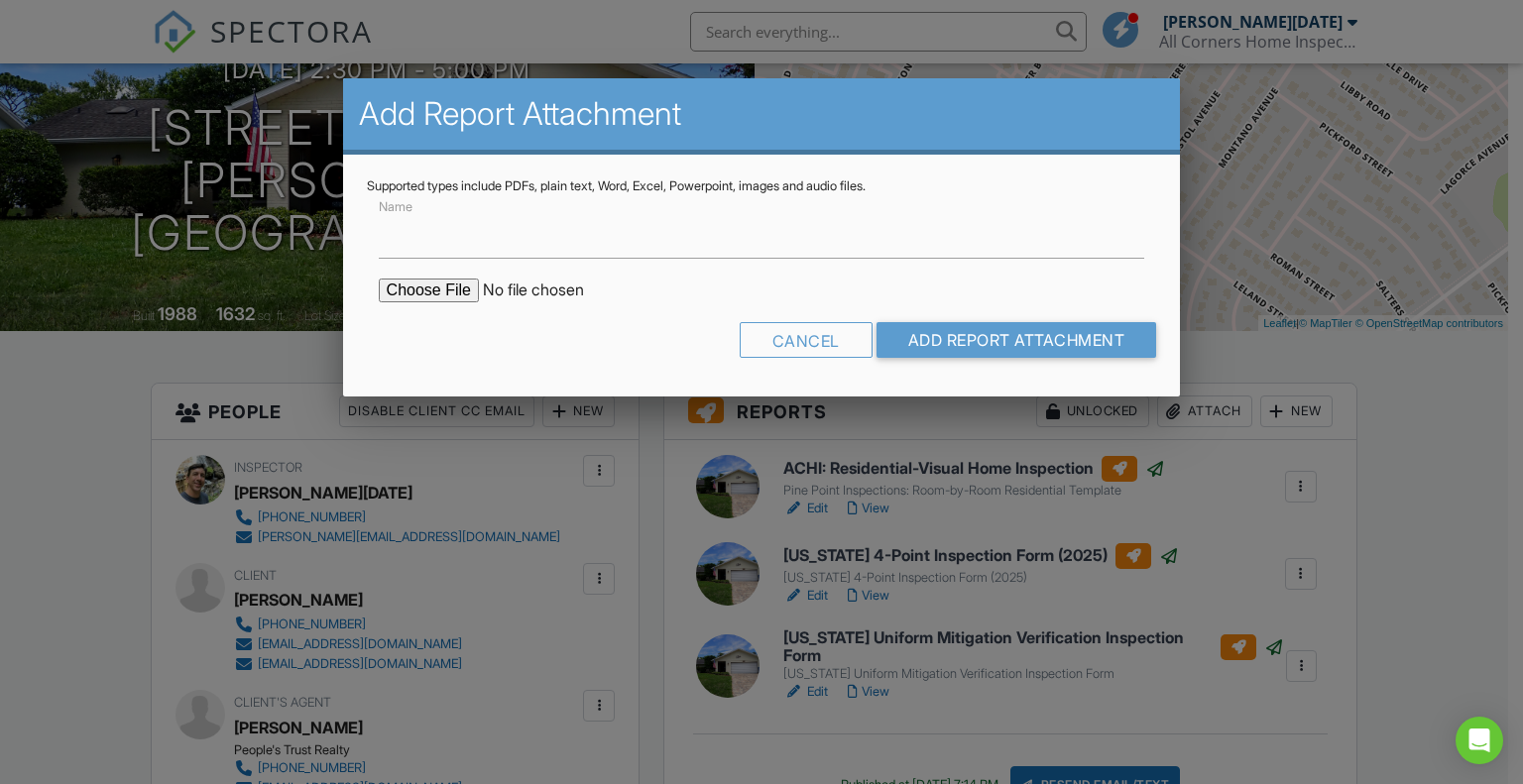 click at bounding box center (547, 290) 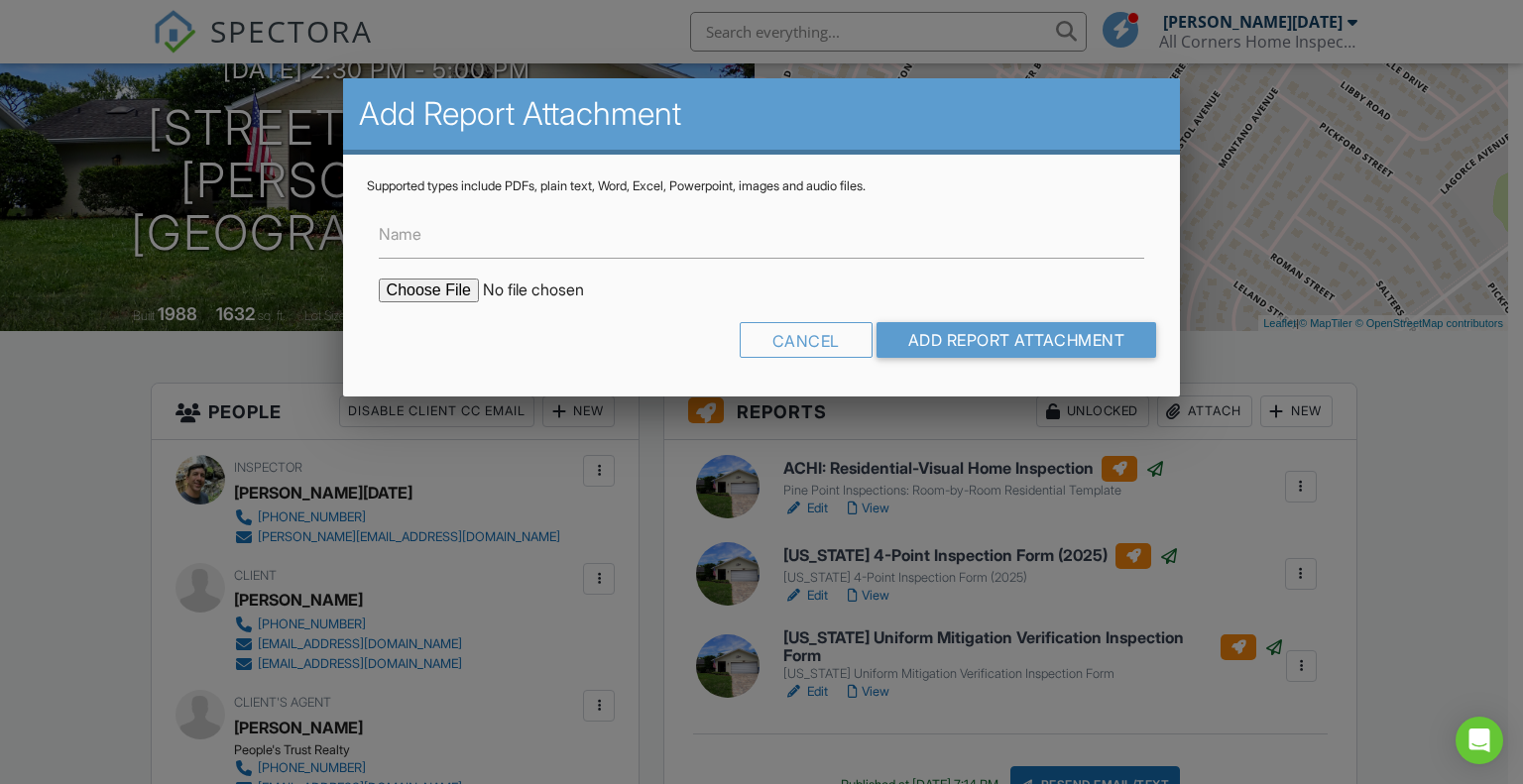 type on "C:\fakepath\4072 EVERETT 2017 ROOF.jpg" 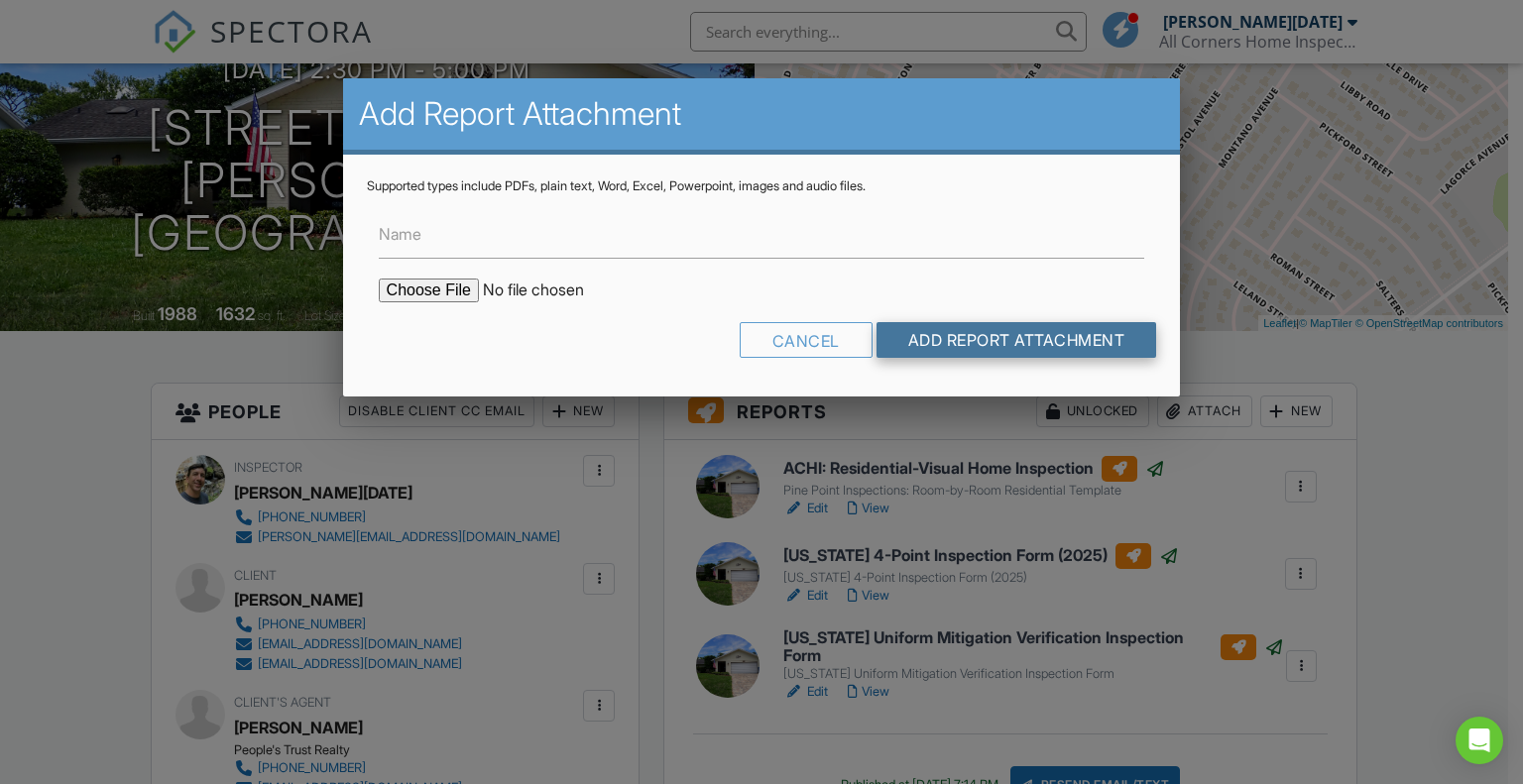 click on "Add Report Attachment" at bounding box center (1016, 340) 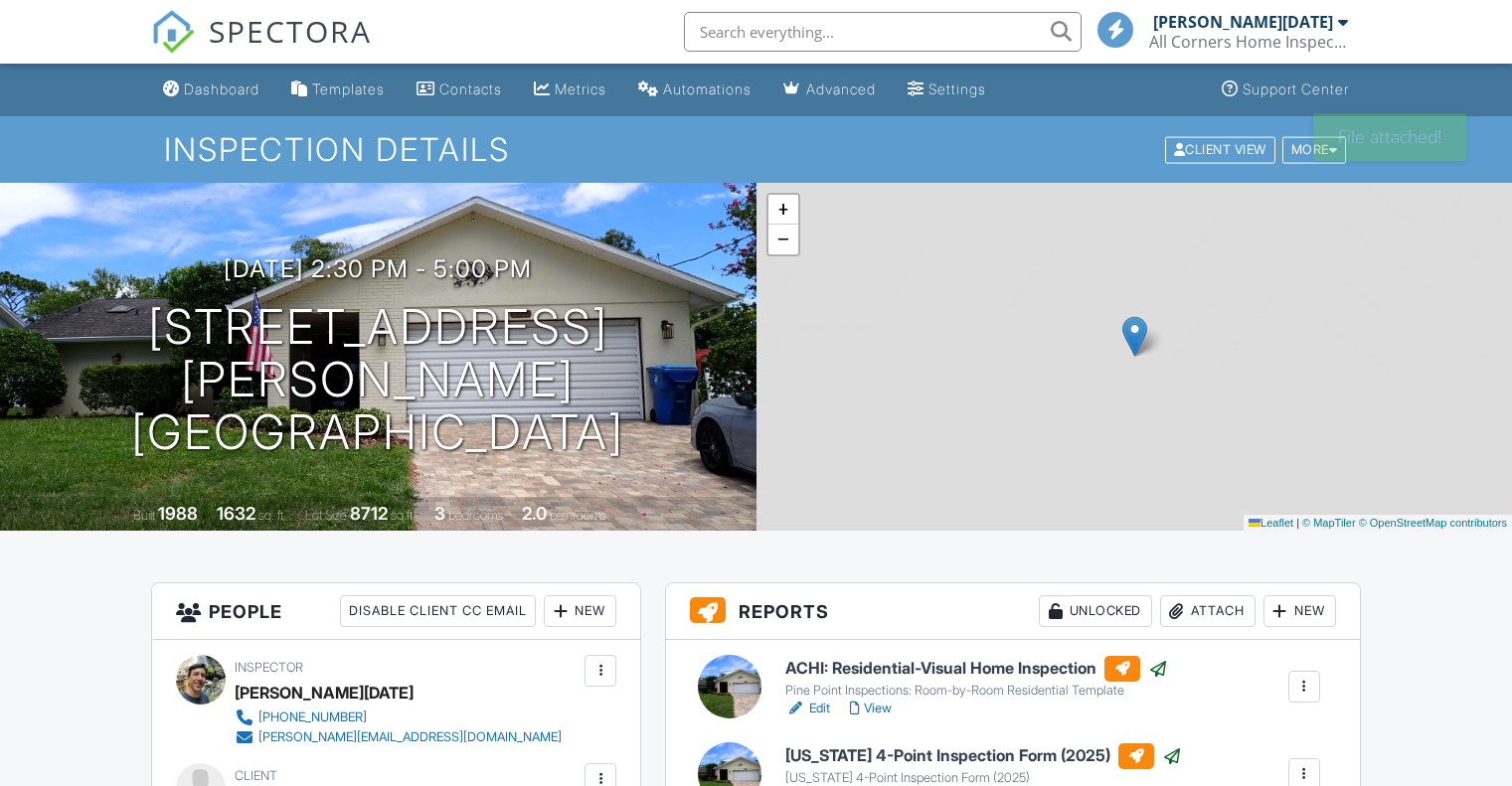 scroll, scrollTop: 0, scrollLeft: 0, axis: both 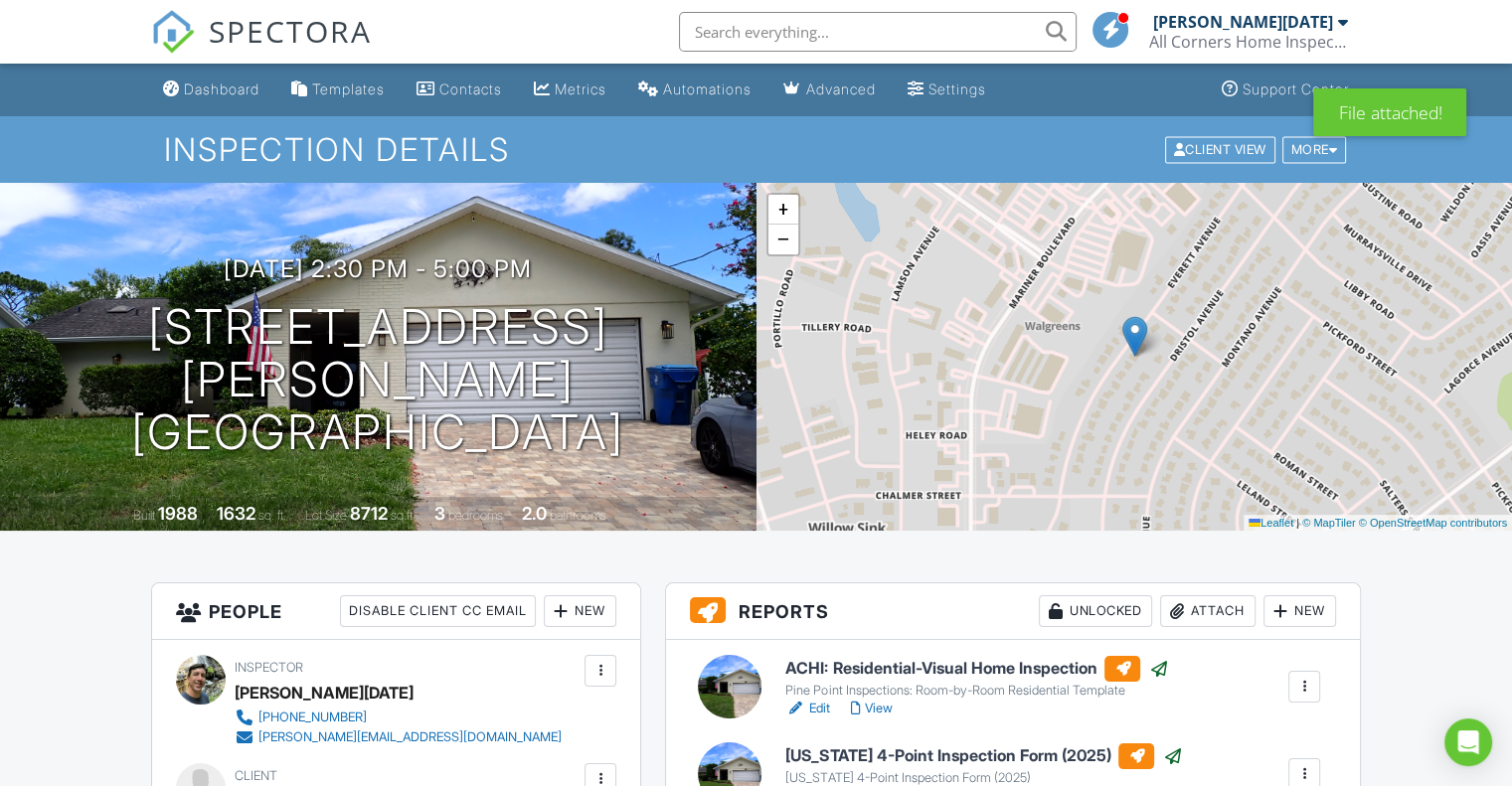 click on "Attach" at bounding box center [1208, 611] 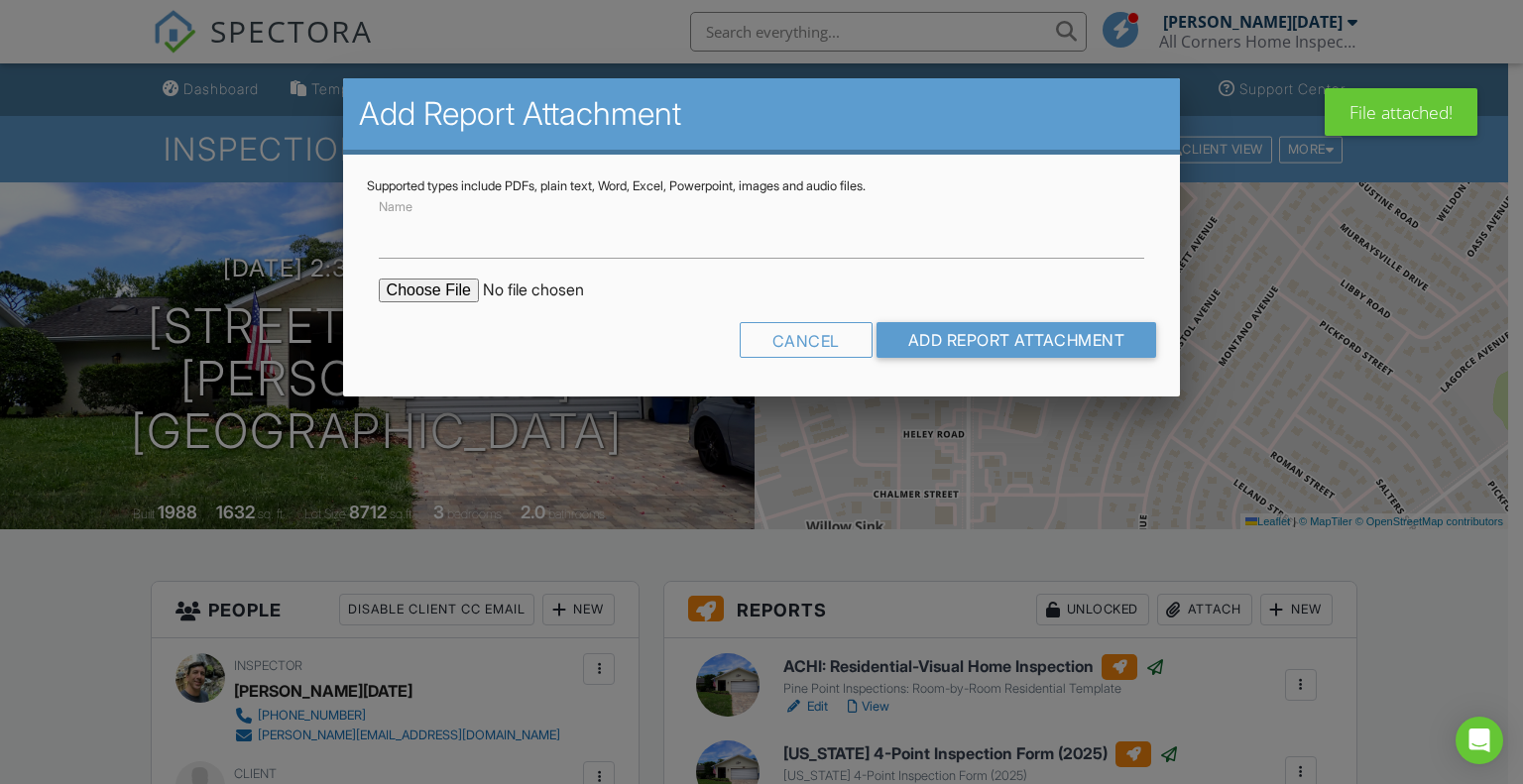 click at bounding box center [547, 290] 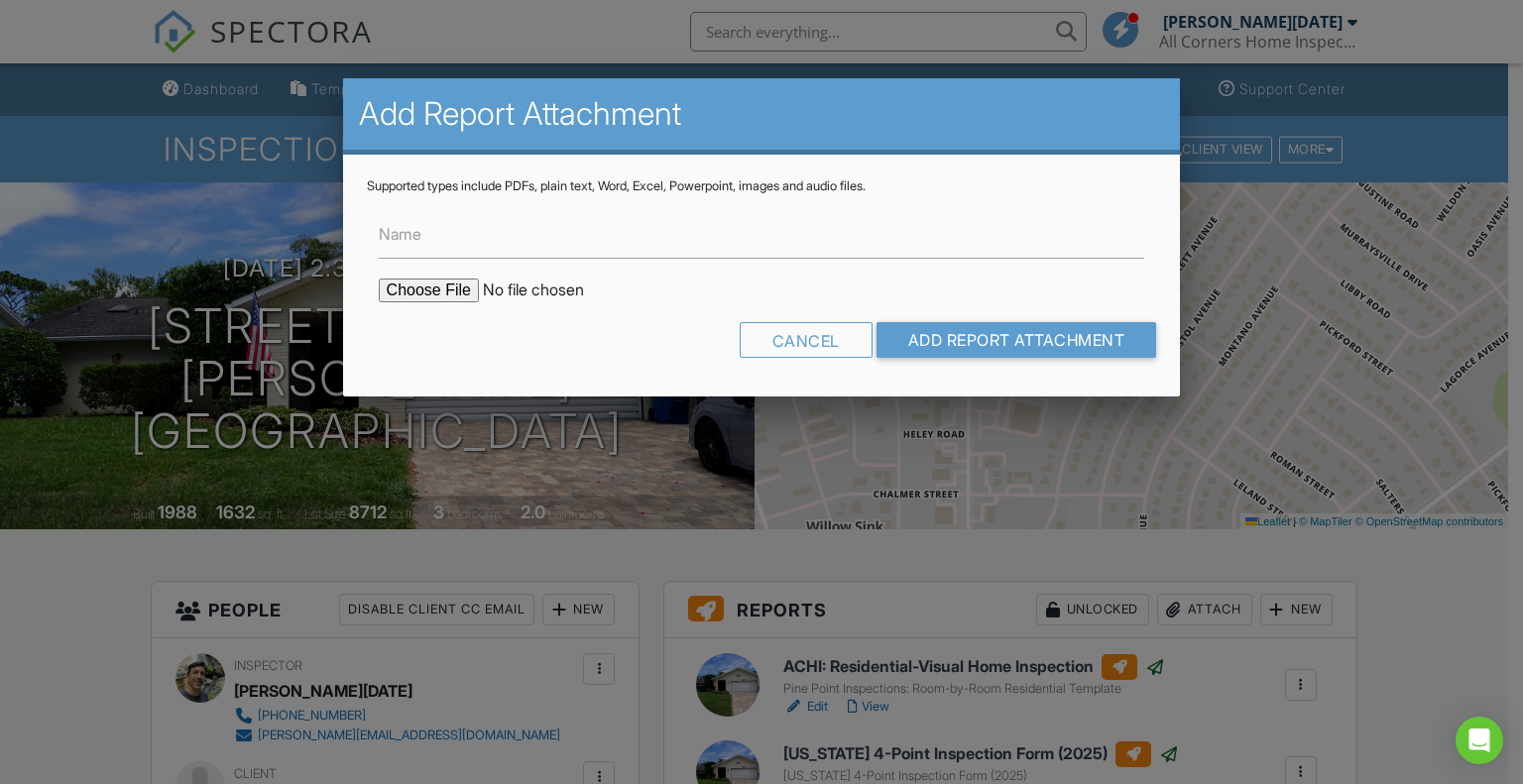 type on "C:\fakepath\Elite-internachi-inspection-warranty-pro.pdf" 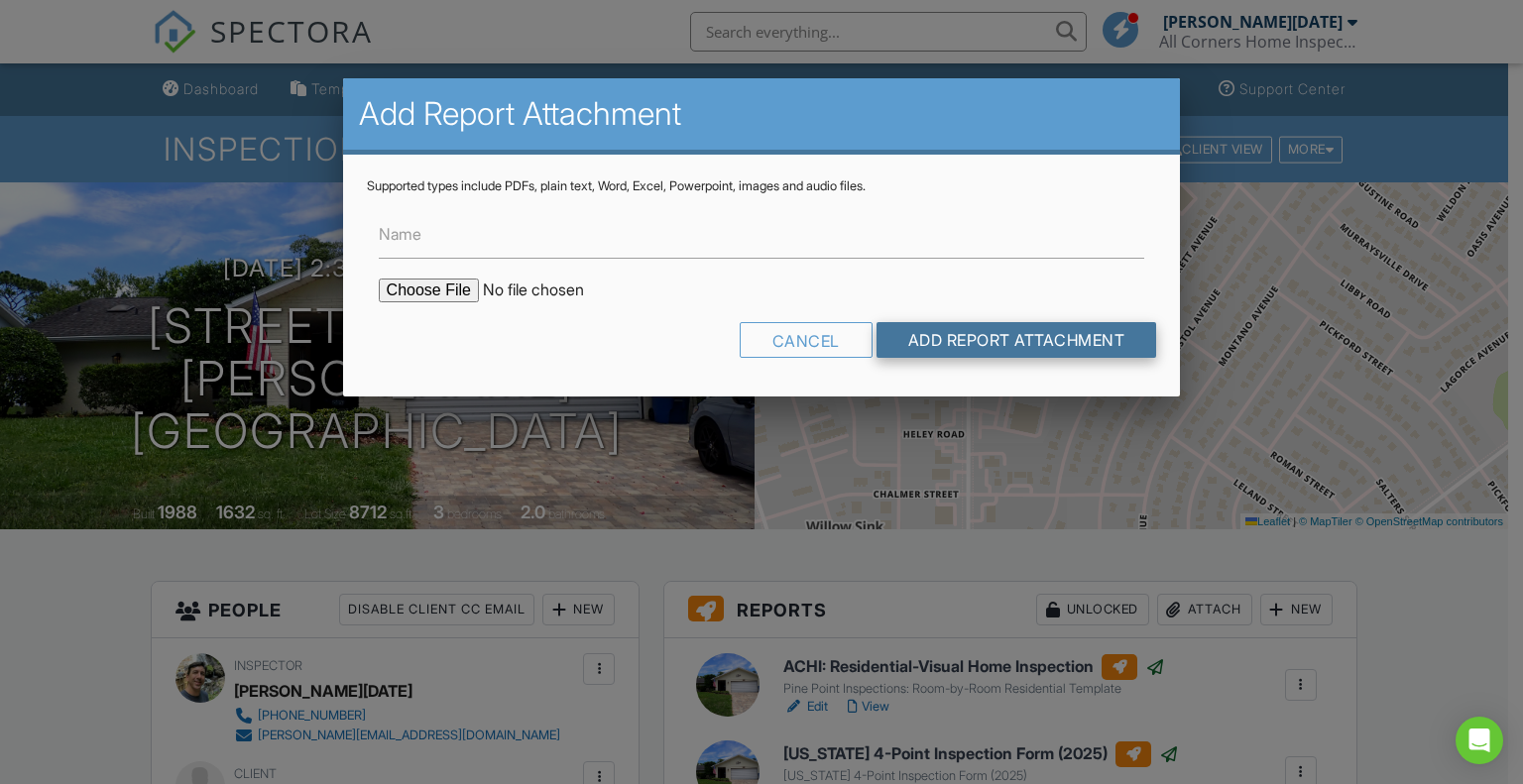 click on "Add Report Attachment" at bounding box center [1016, 340] 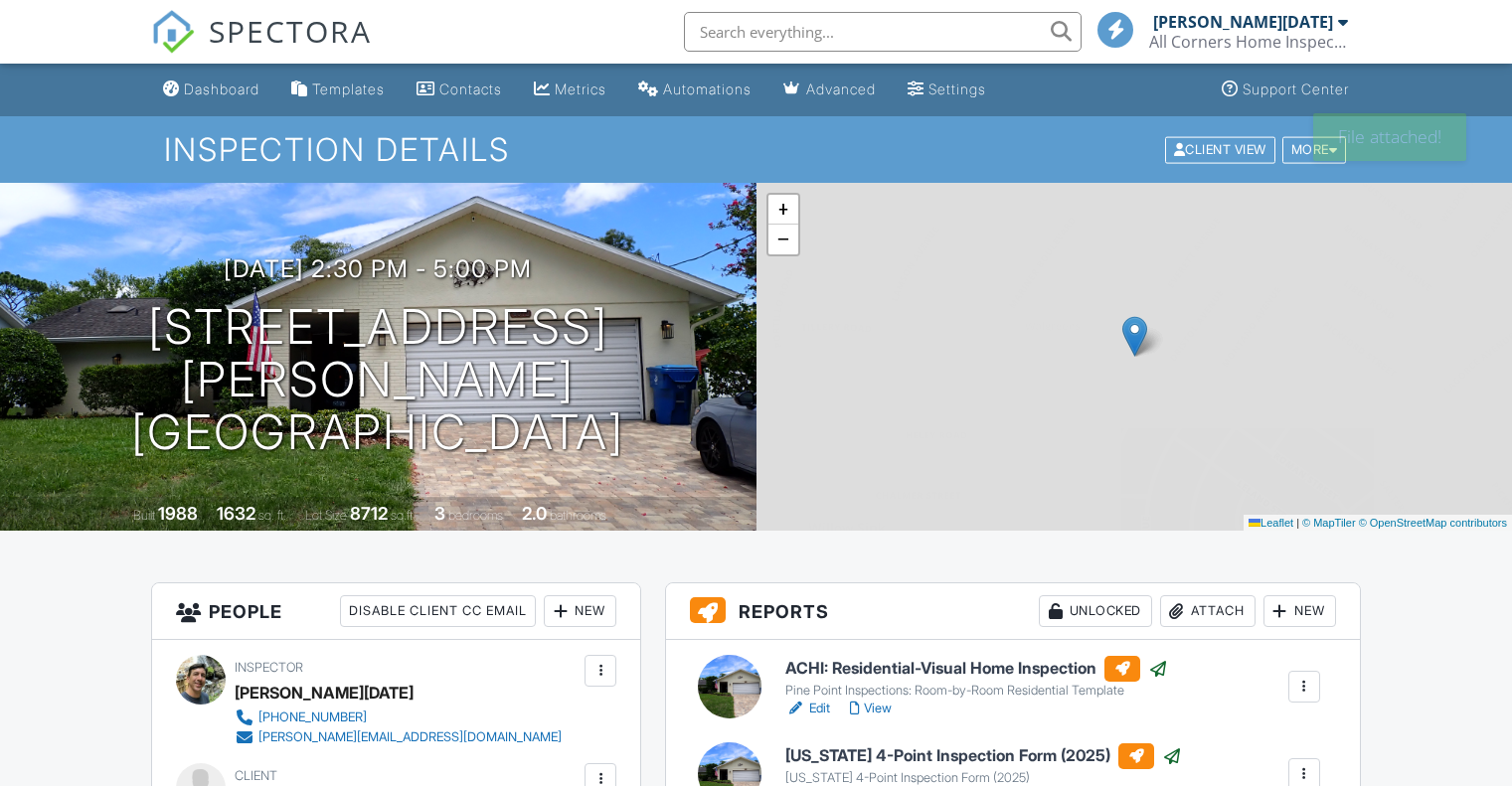 scroll, scrollTop: 0, scrollLeft: 0, axis: both 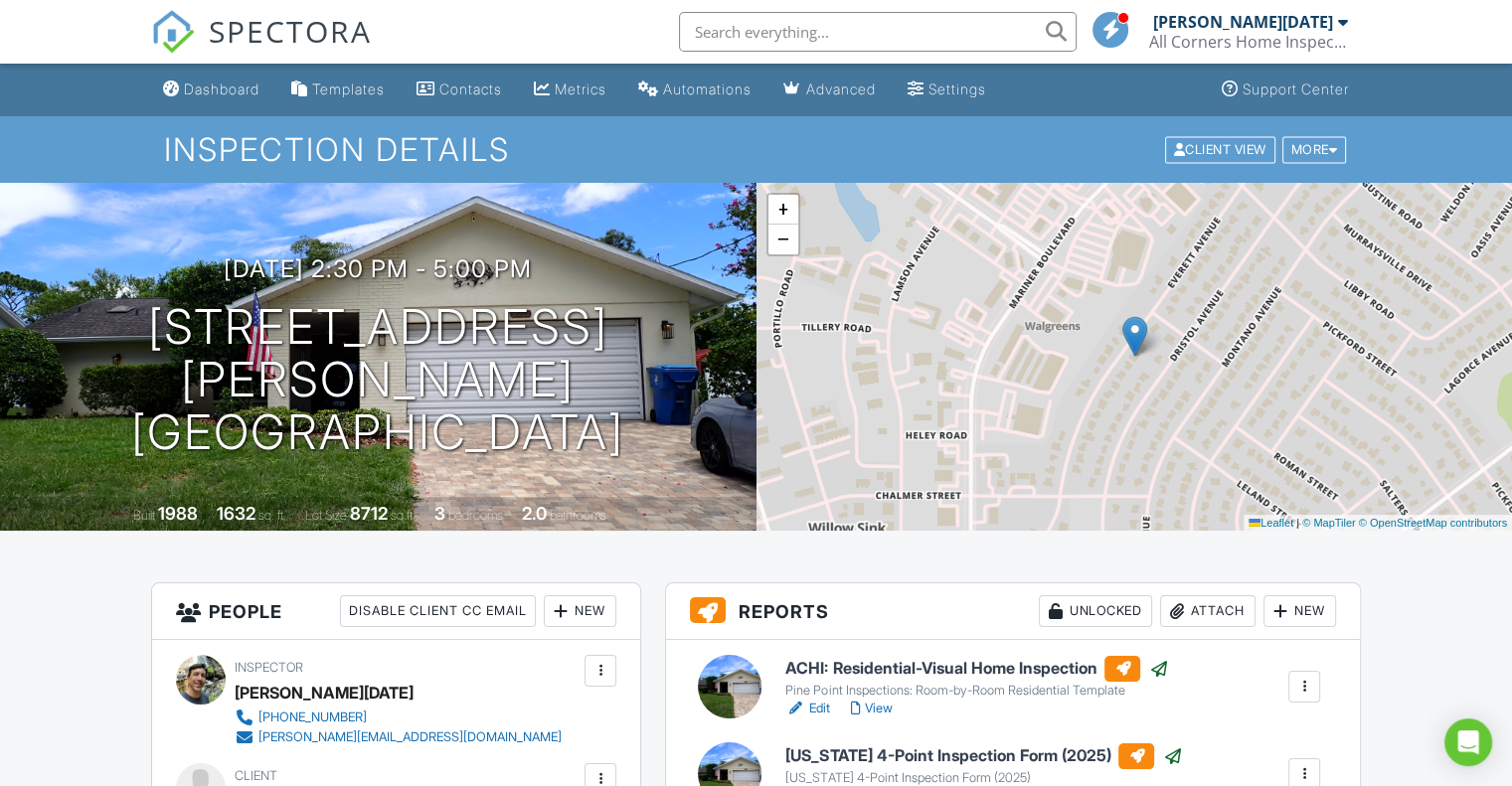 click on "SPECTORA" at bounding box center [290, 31] 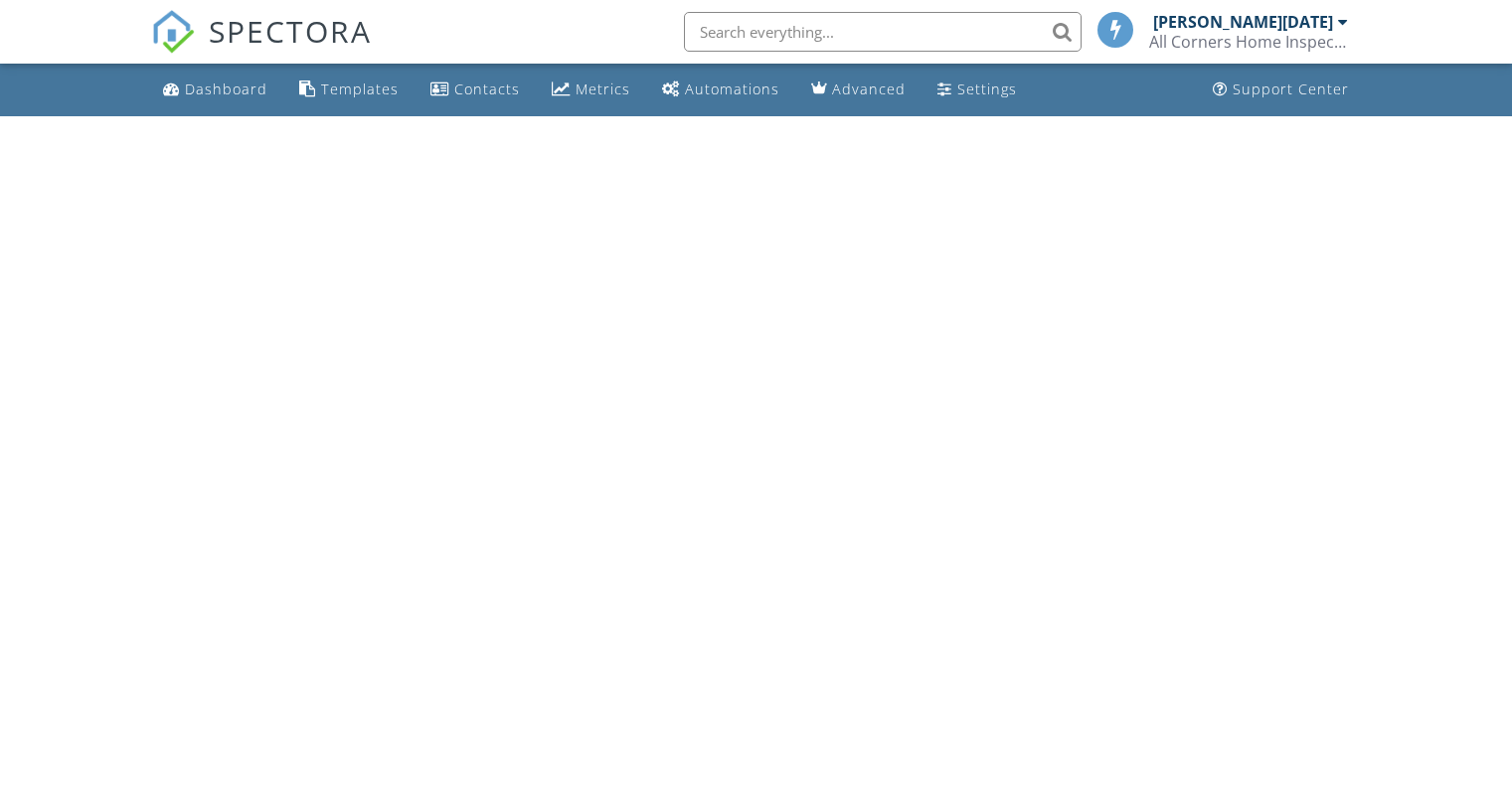 scroll, scrollTop: 0, scrollLeft: 0, axis: both 